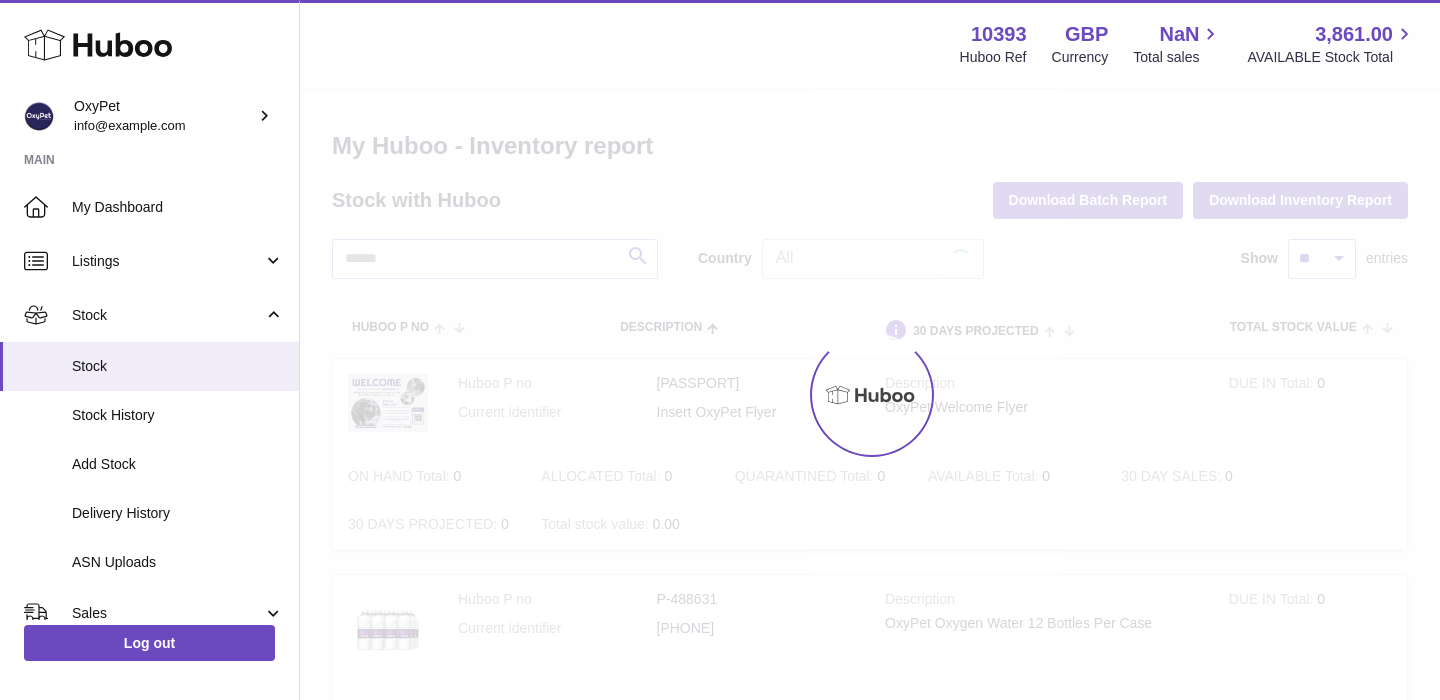 scroll, scrollTop: 0, scrollLeft: 0, axis: both 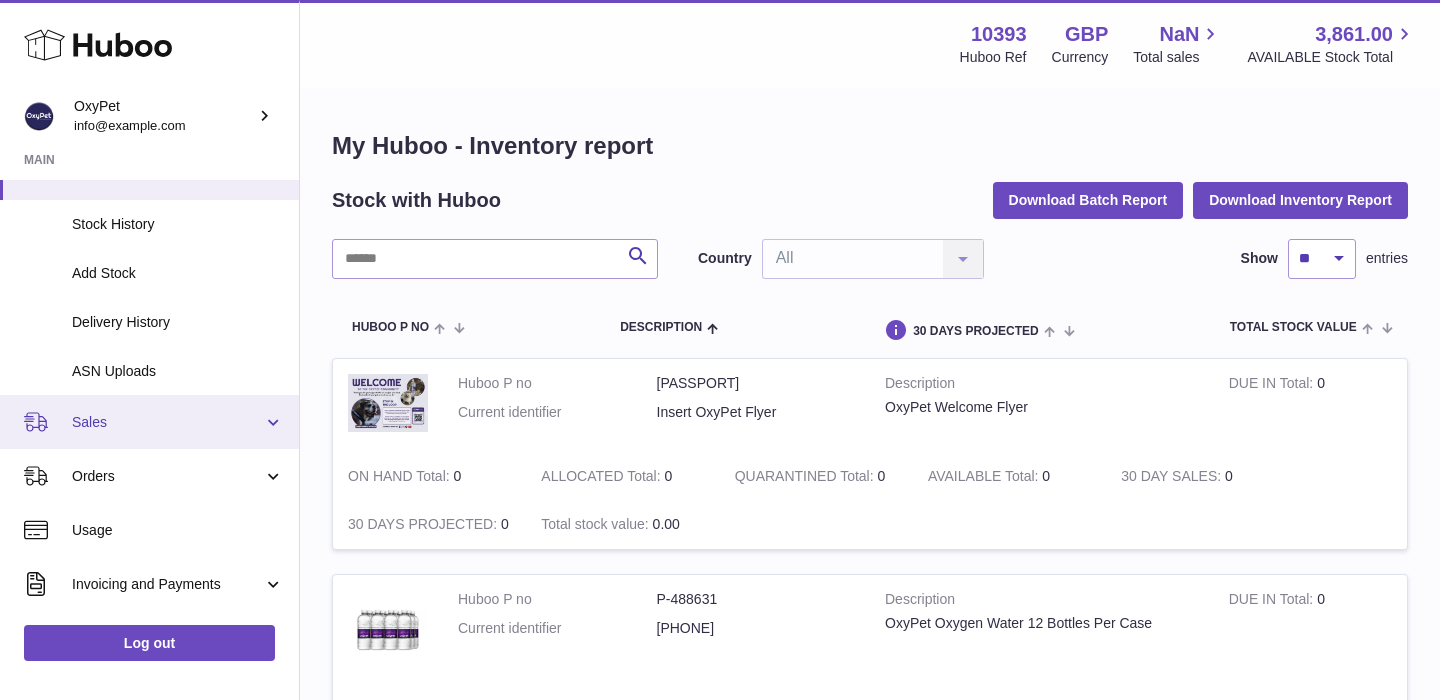 click on "Sales" at bounding box center [167, 422] 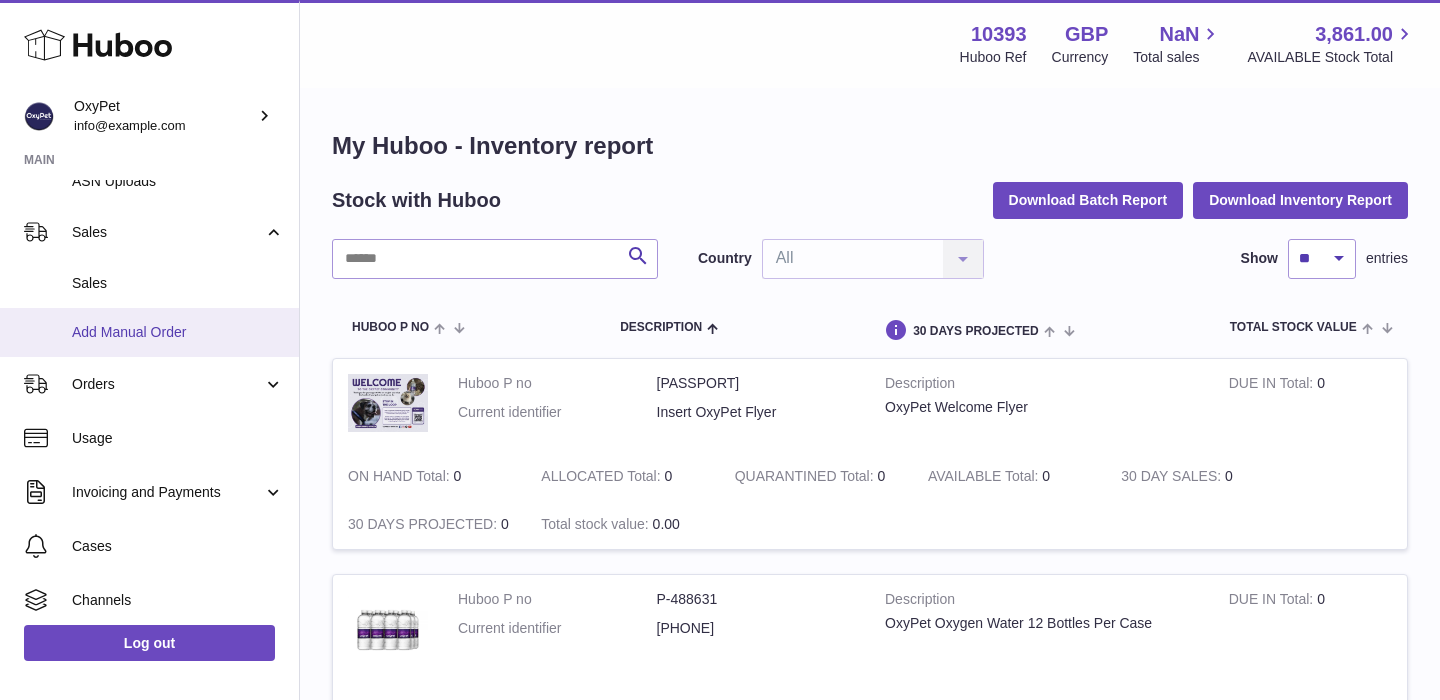 scroll, scrollTop: 391, scrollLeft: 0, axis: vertical 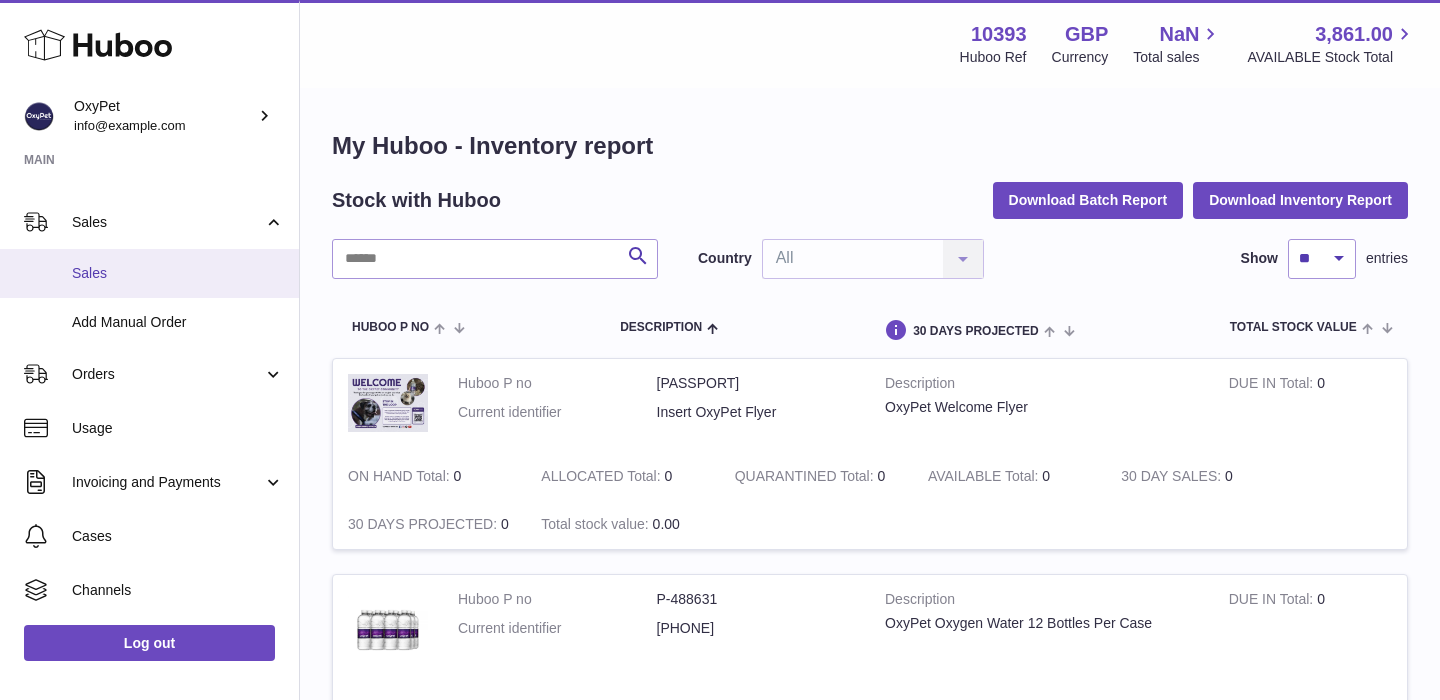 click on "Sales" at bounding box center (178, 273) 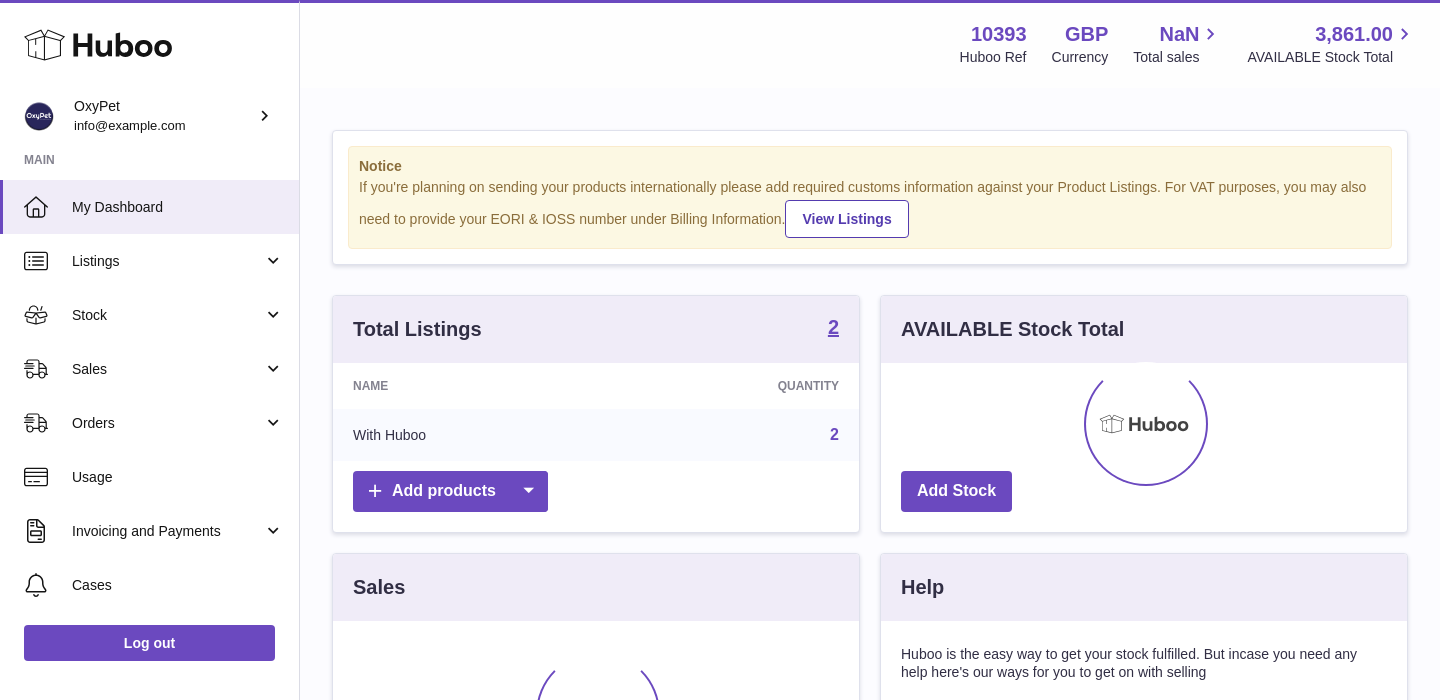 scroll, scrollTop: 0, scrollLeft: 0, axis: both 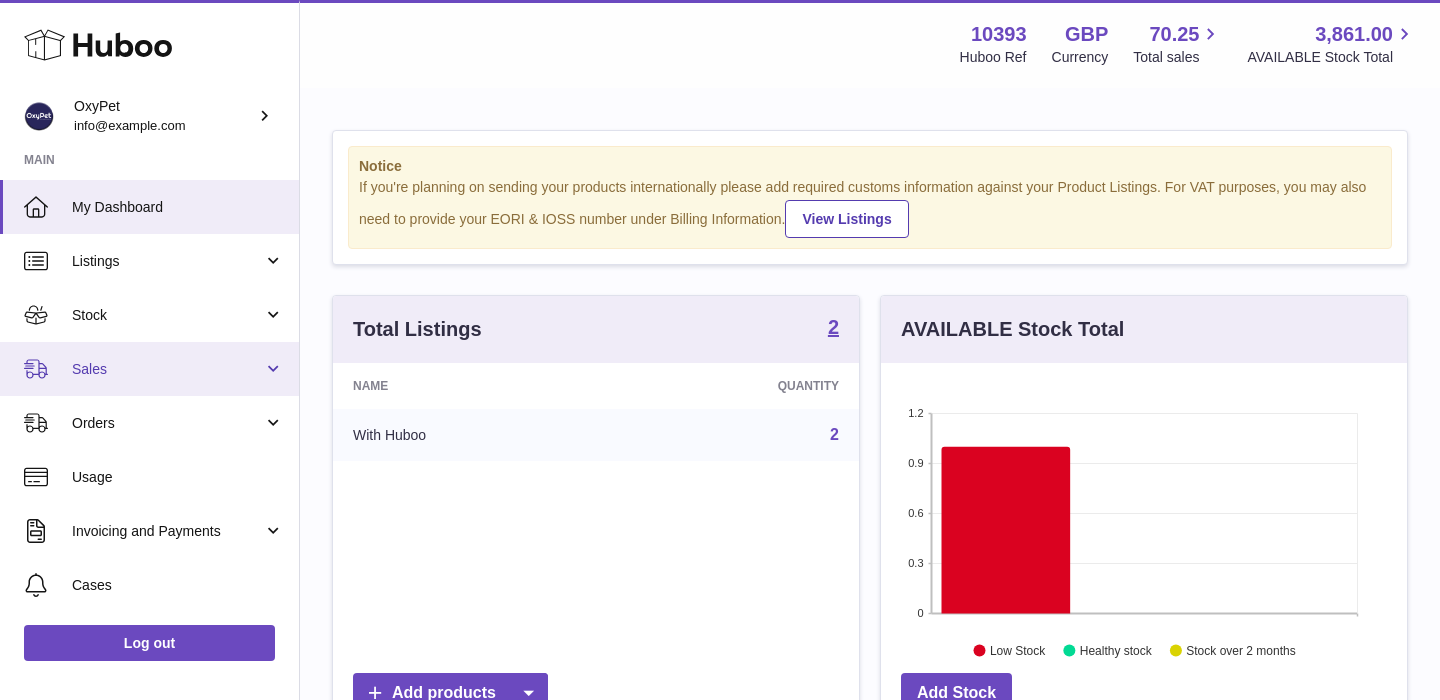 click on "Sales" at bounding box center (167, 369) 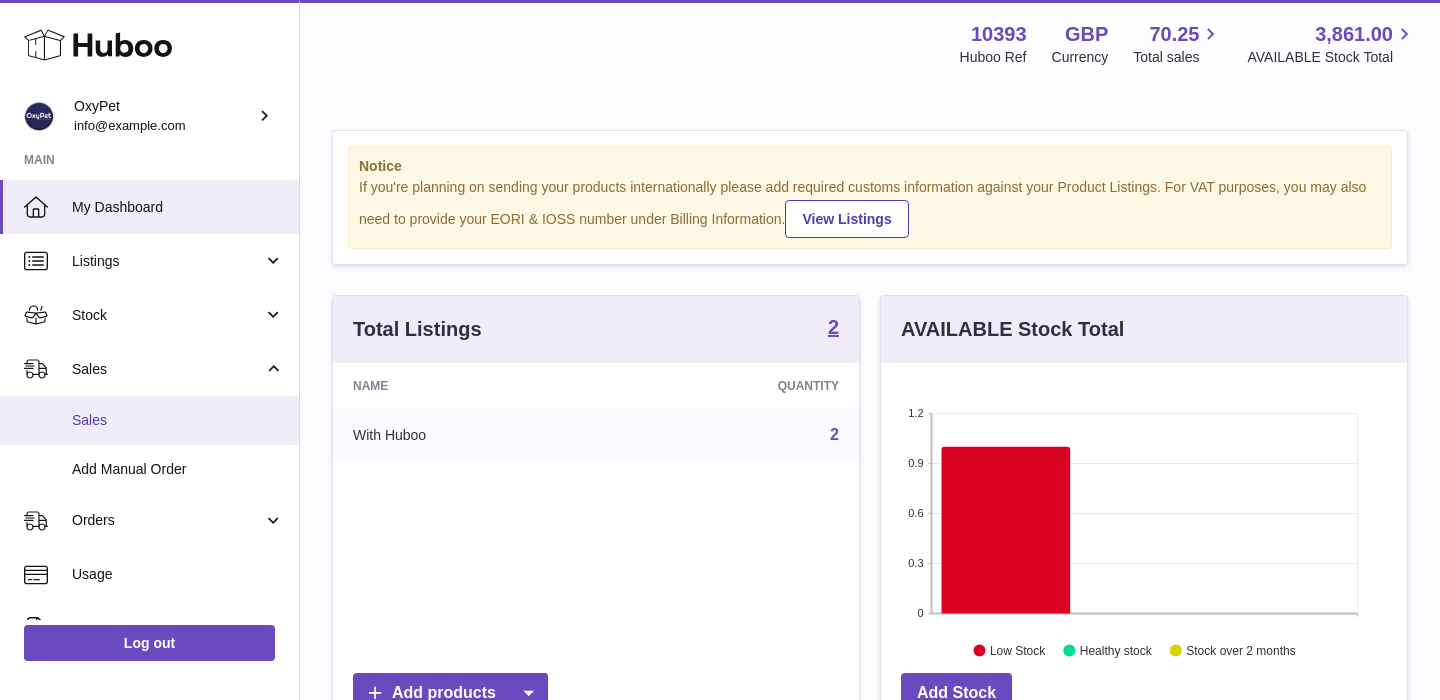 click on "Sales" at bounding box center [178, 420] 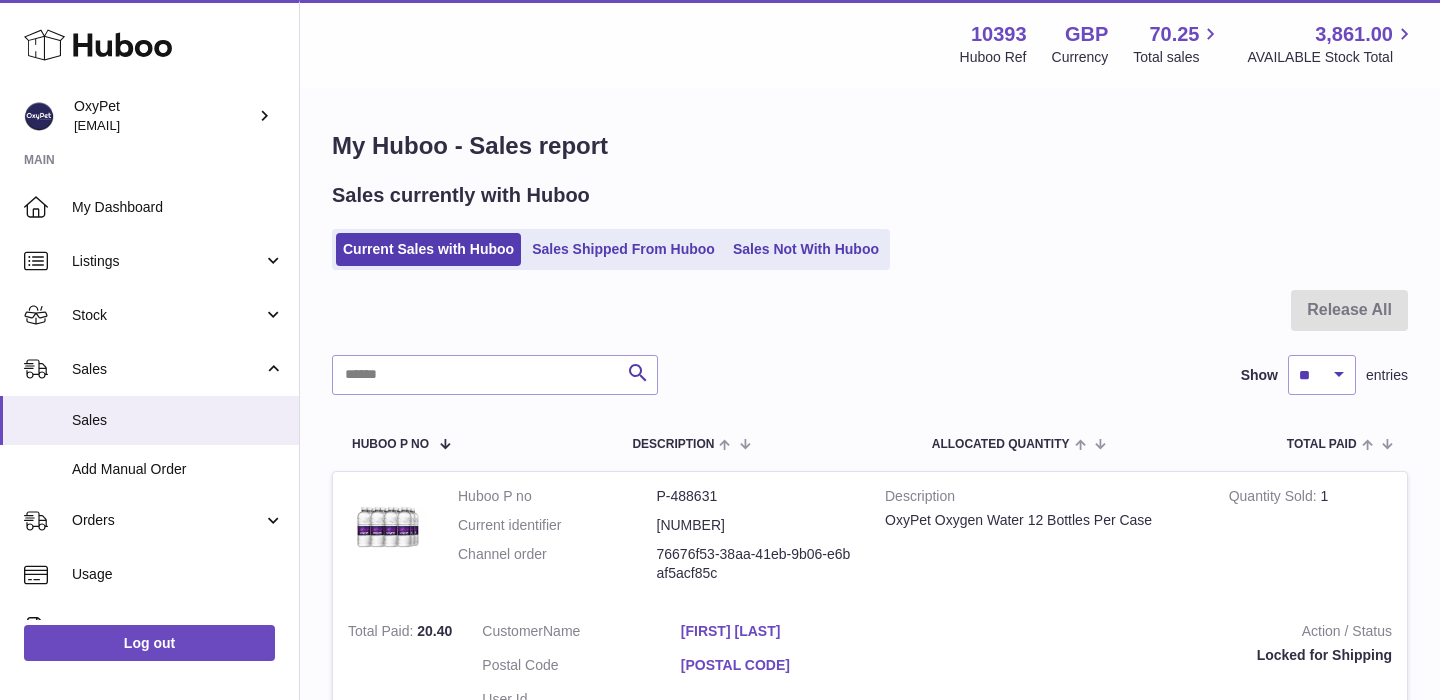 scroll, scrollTop: 0, scrollLeft: 0, axis: both 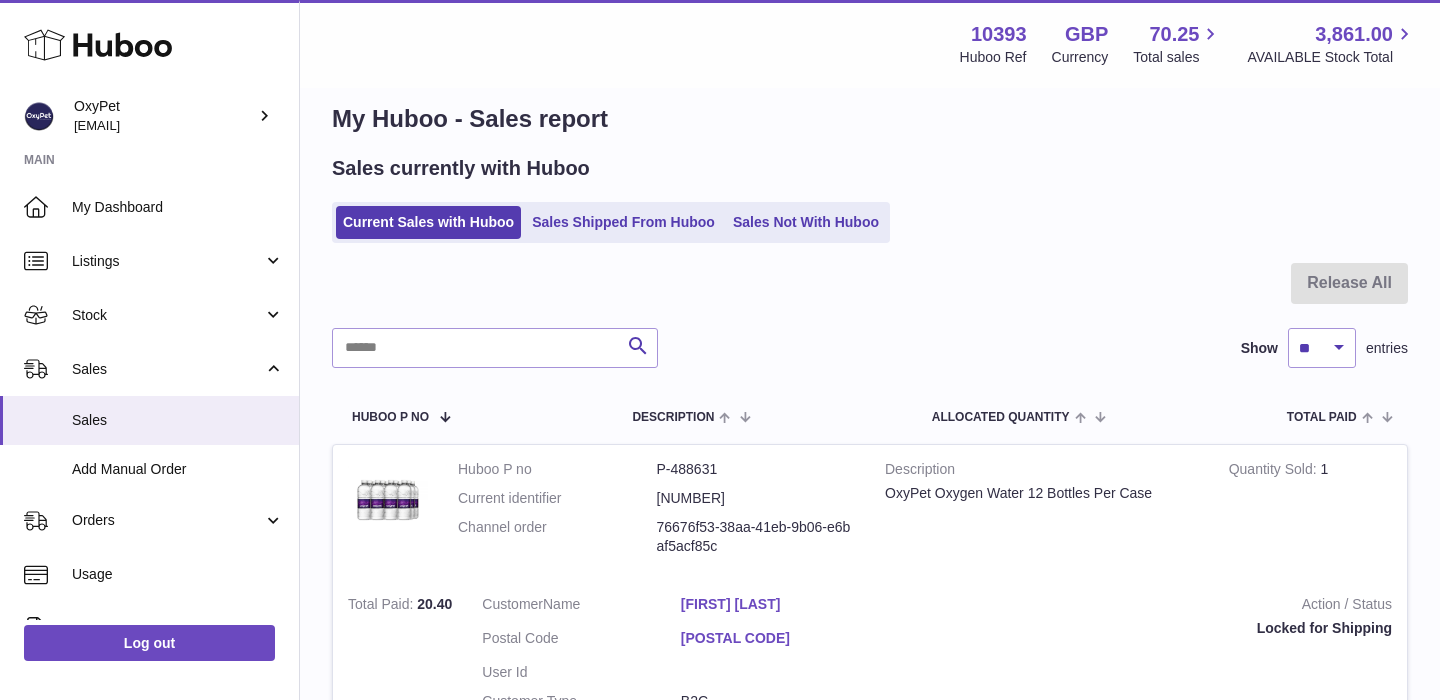 click at bounding box center [870, 295] 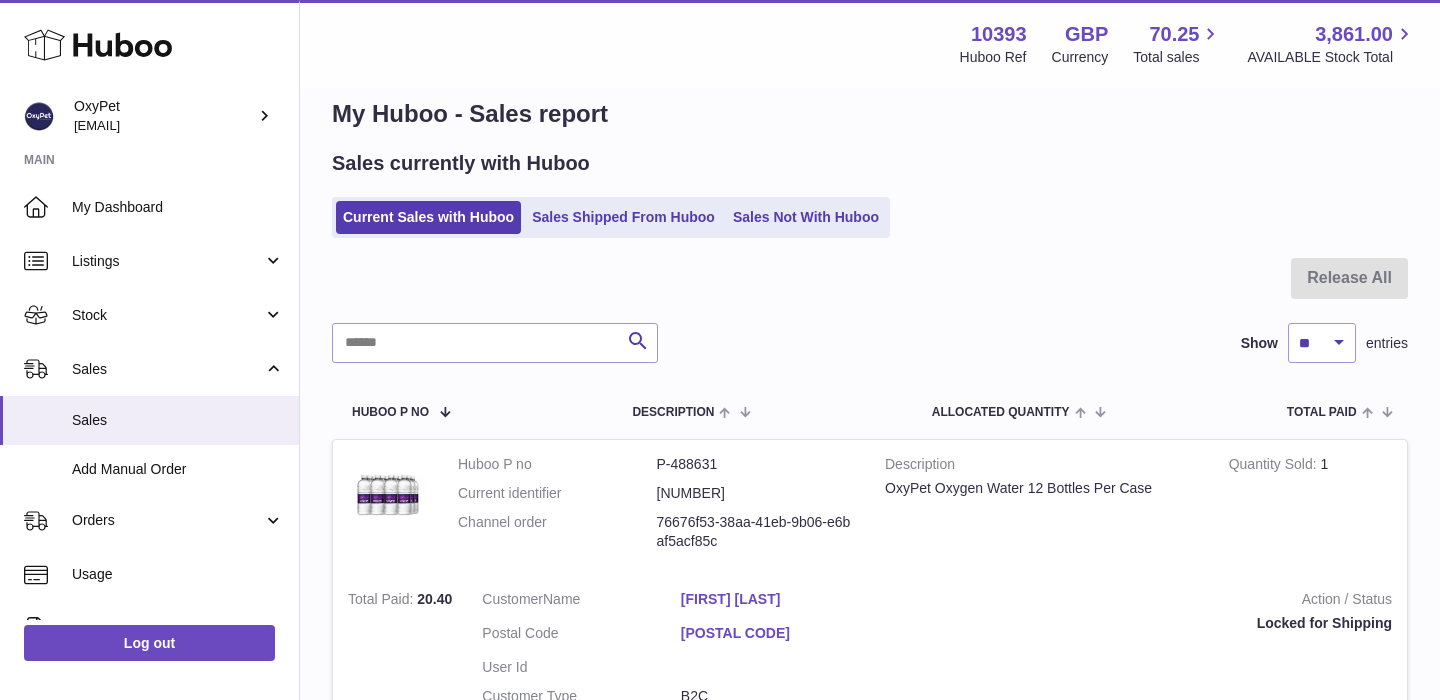 scroll, scrollTop: 30, scrollLeft: 0, axis: vertical 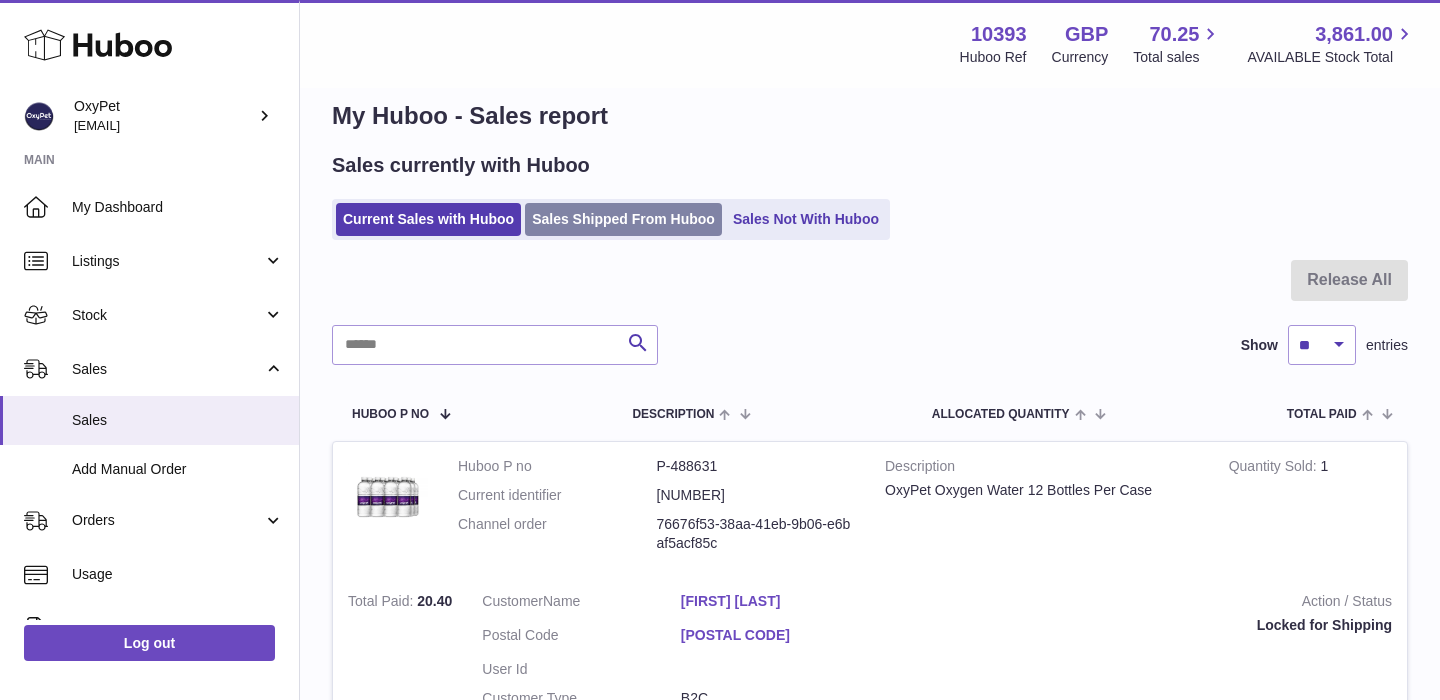 click on "Sales Shipped From Huboo" at bounding box center [623, 219] 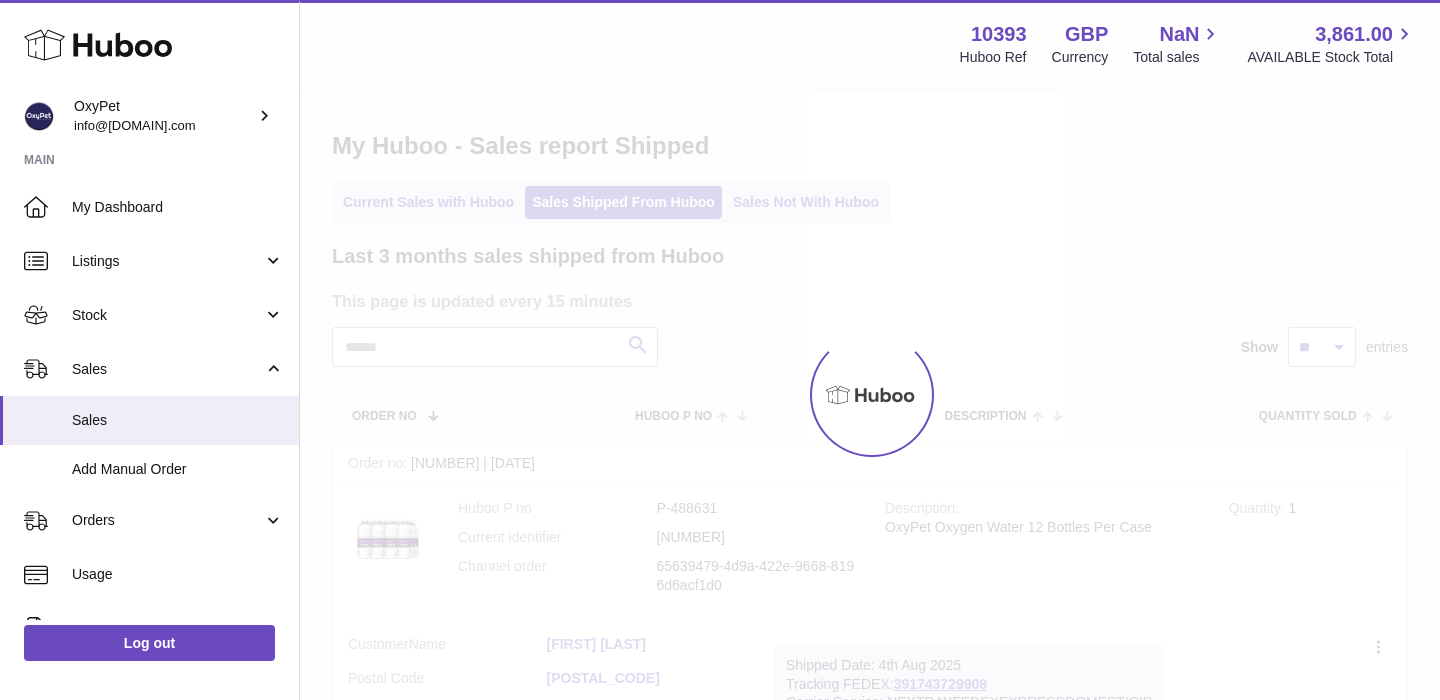 scroll, scrollTop: 0, scrollLeft: 0, axis: both 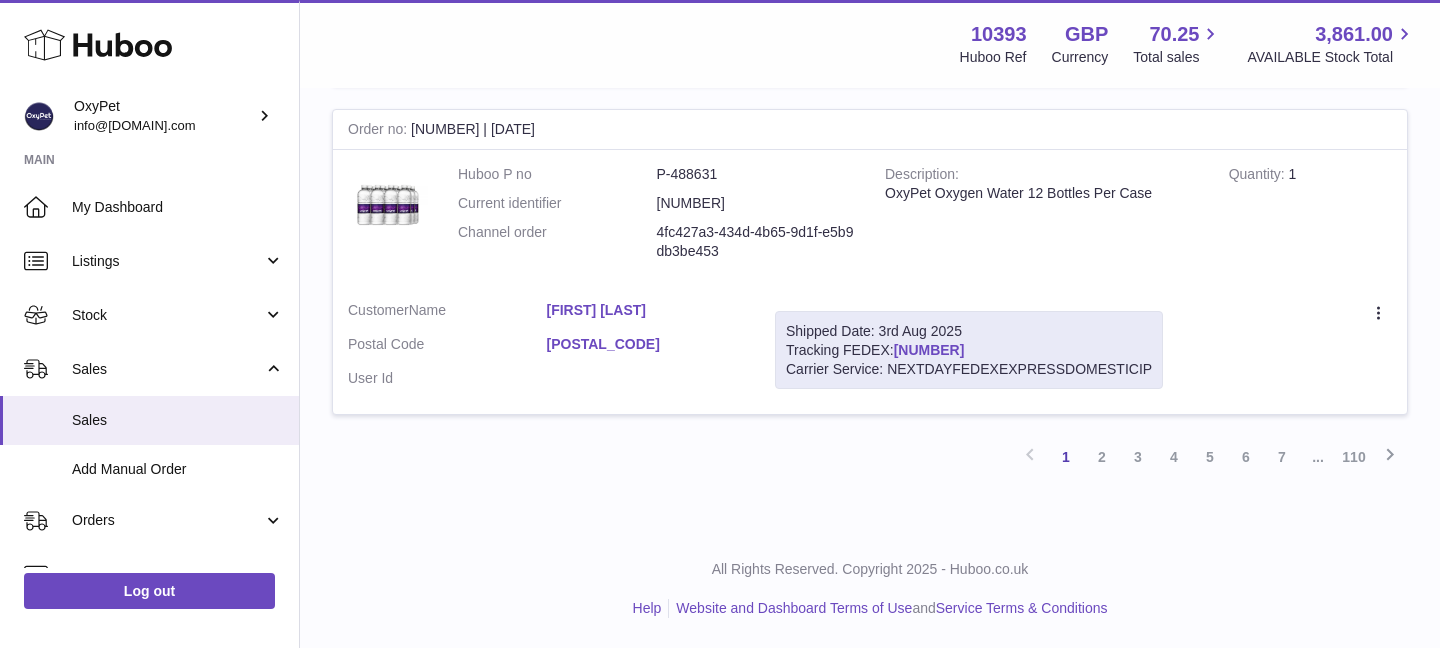 click on "391703502339" at bounding box center (929, 350) 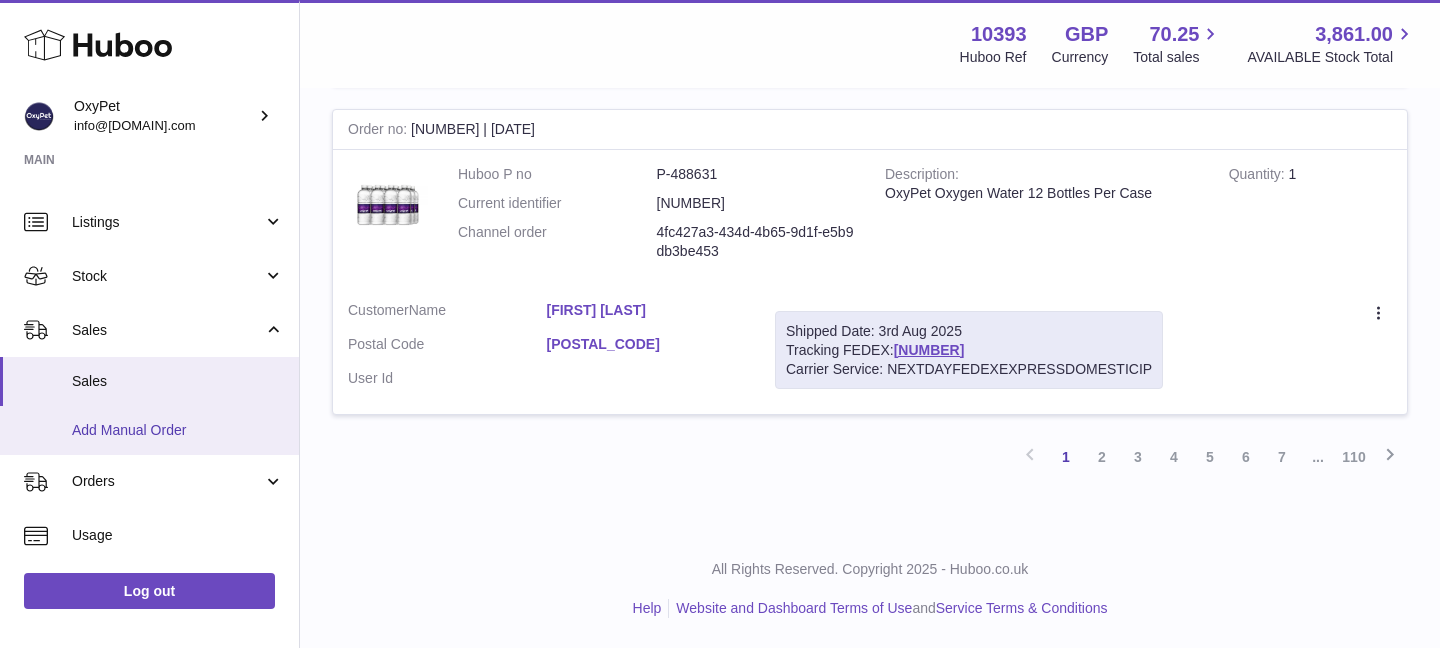 scroll, scrollTop: 63, scrollLeft: 0, axis: vertical 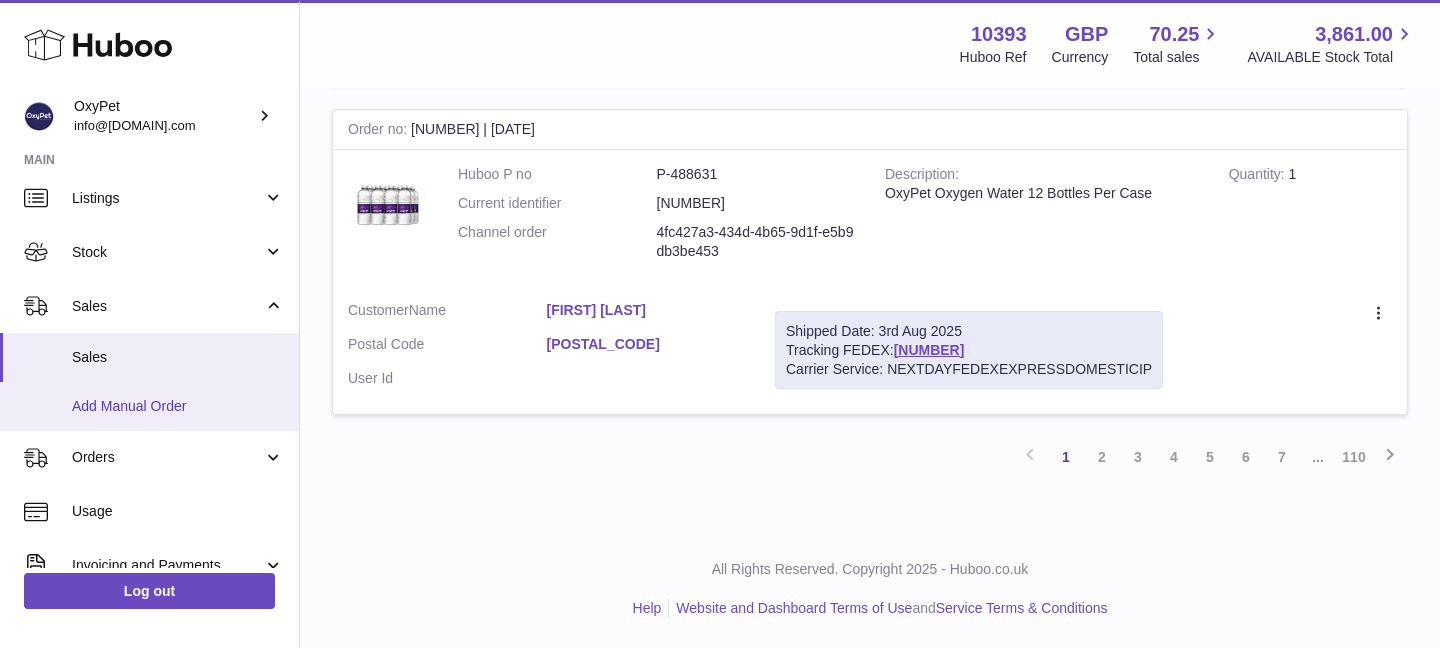 click on "Add Manual Order" at bounding box center (178, 406) 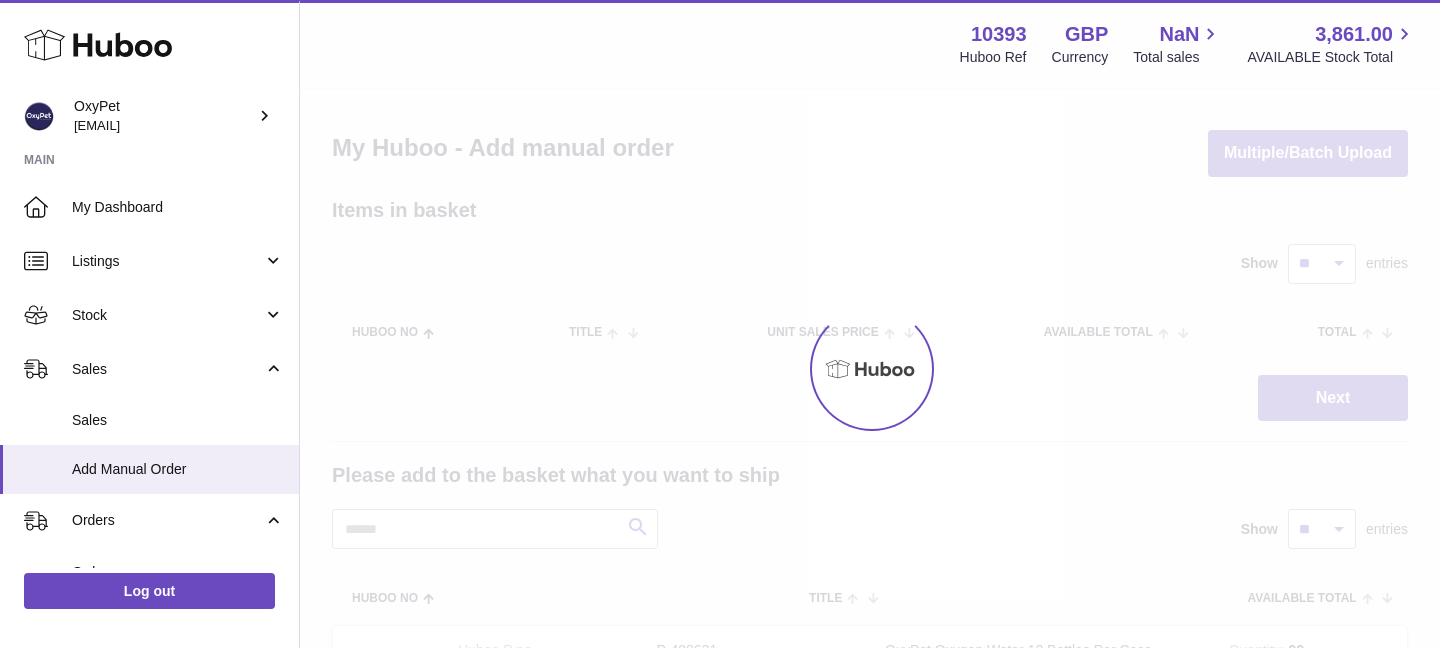 scroll, scrollTop: 0, scrollLeft: 0, axis: both 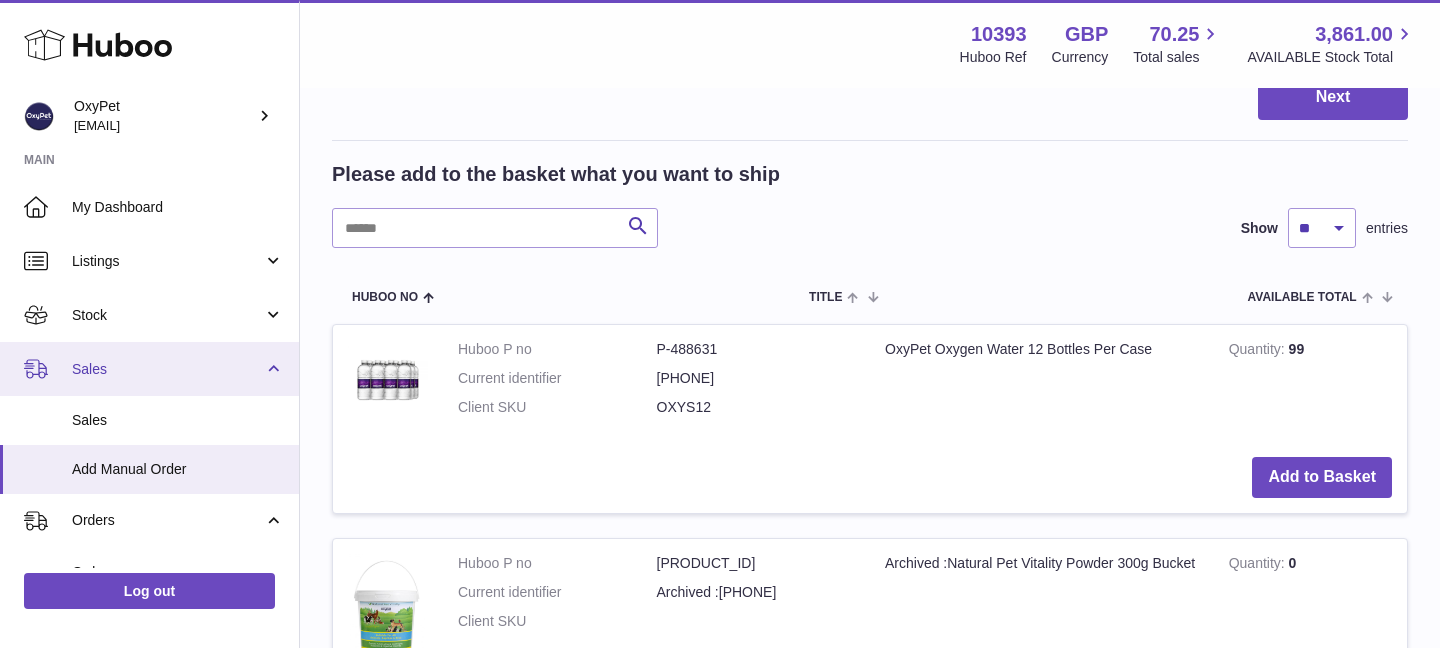 click on "Sales" at bounding box center [167, 369] 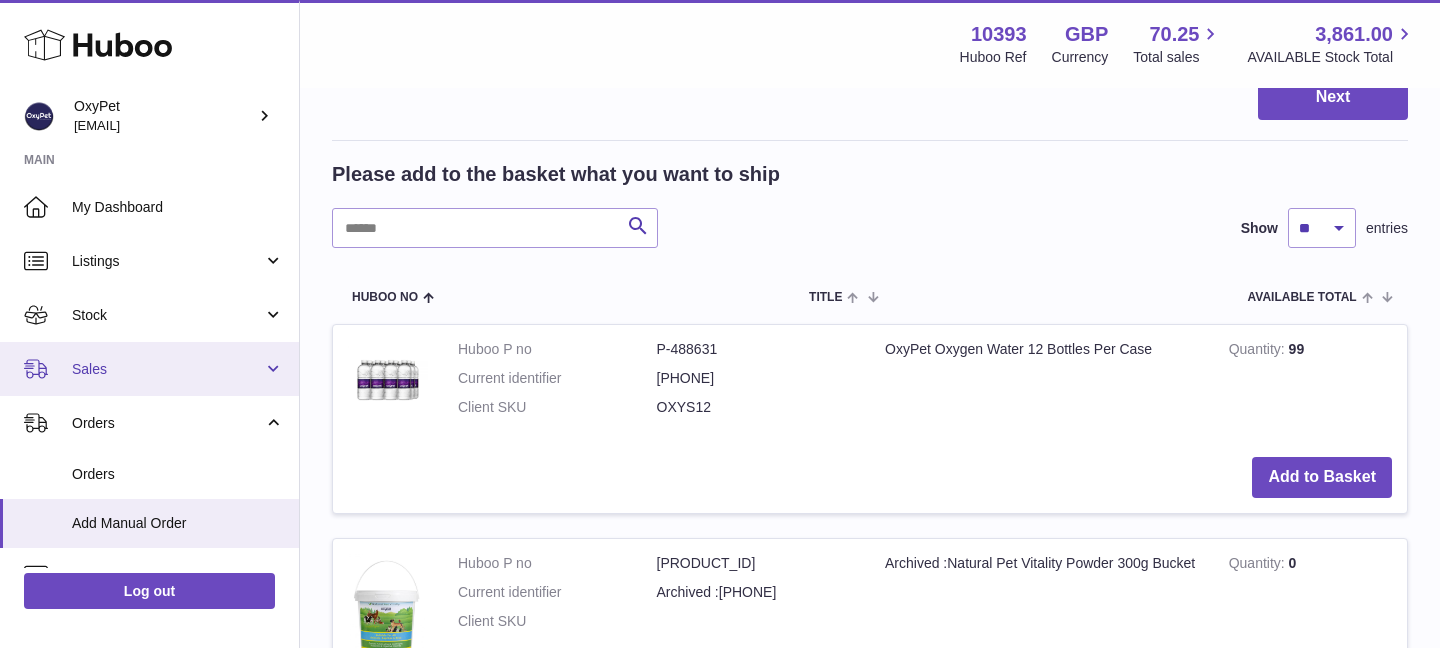 click on "Sales" at bounding box center (167, 369) 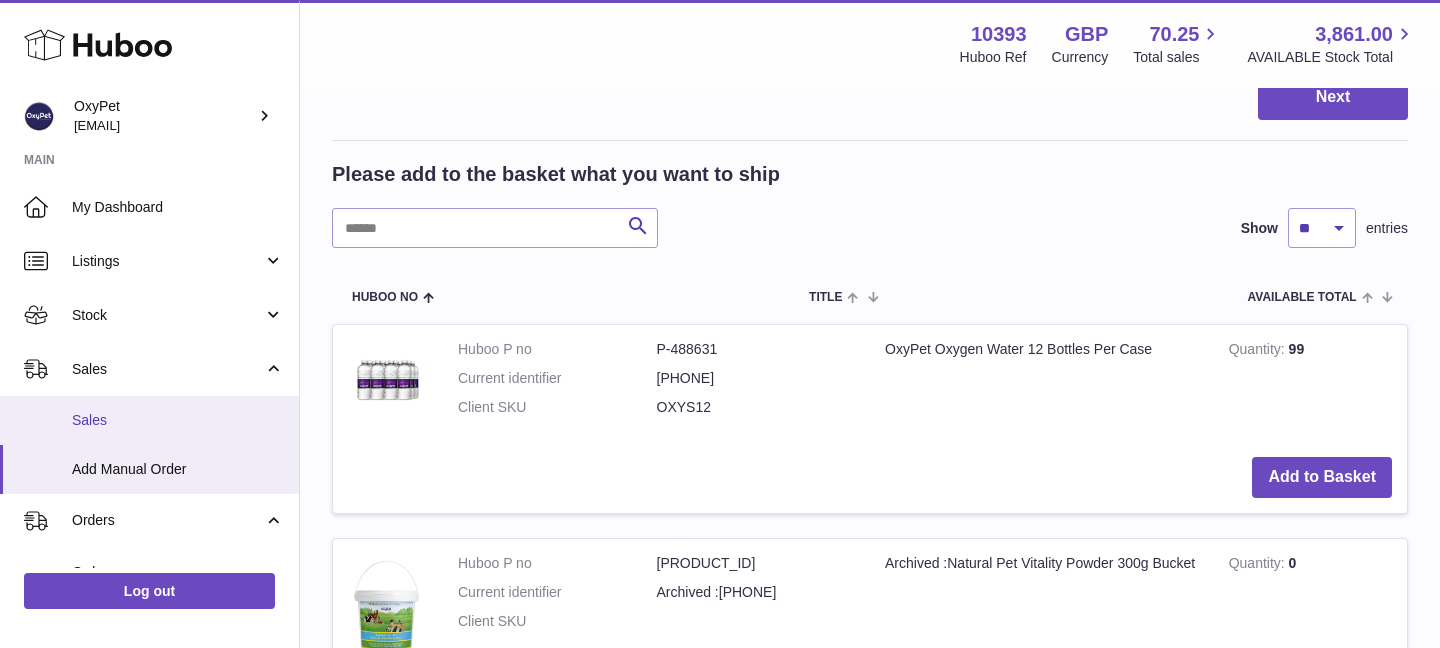 click on "Sales" at bounding box center [178, 420] 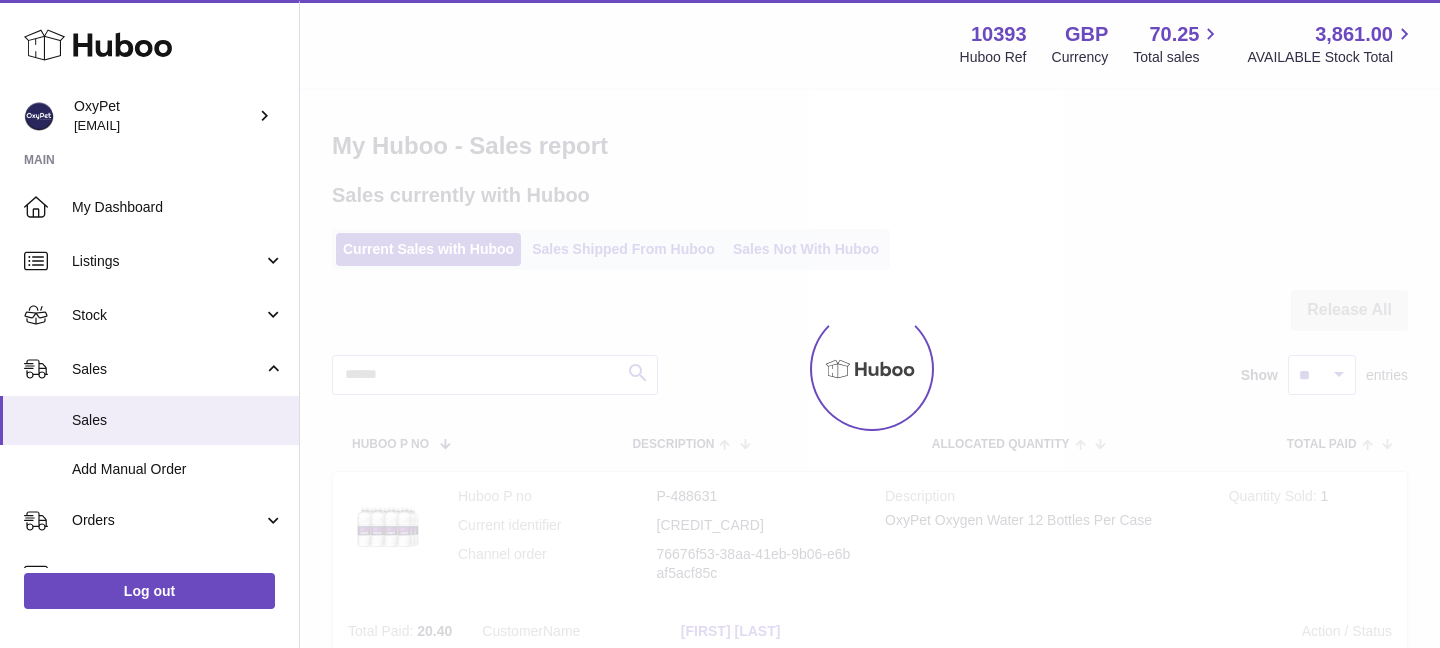scroll, scrollTop: 0, scrollLeft: 0, axis: both 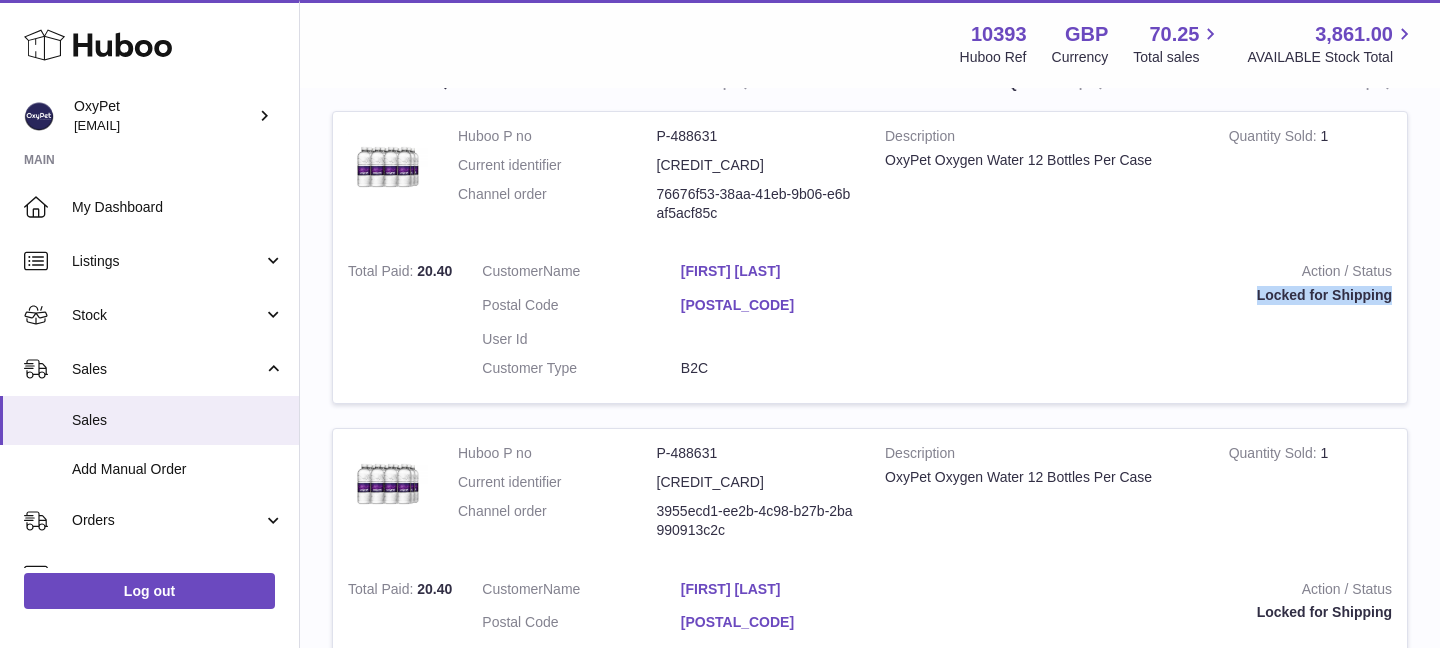 drag, startPoint x: 1260, startPoint y: 296, endPoint x: 1379, endPoint y: 307, distance: 119.507324 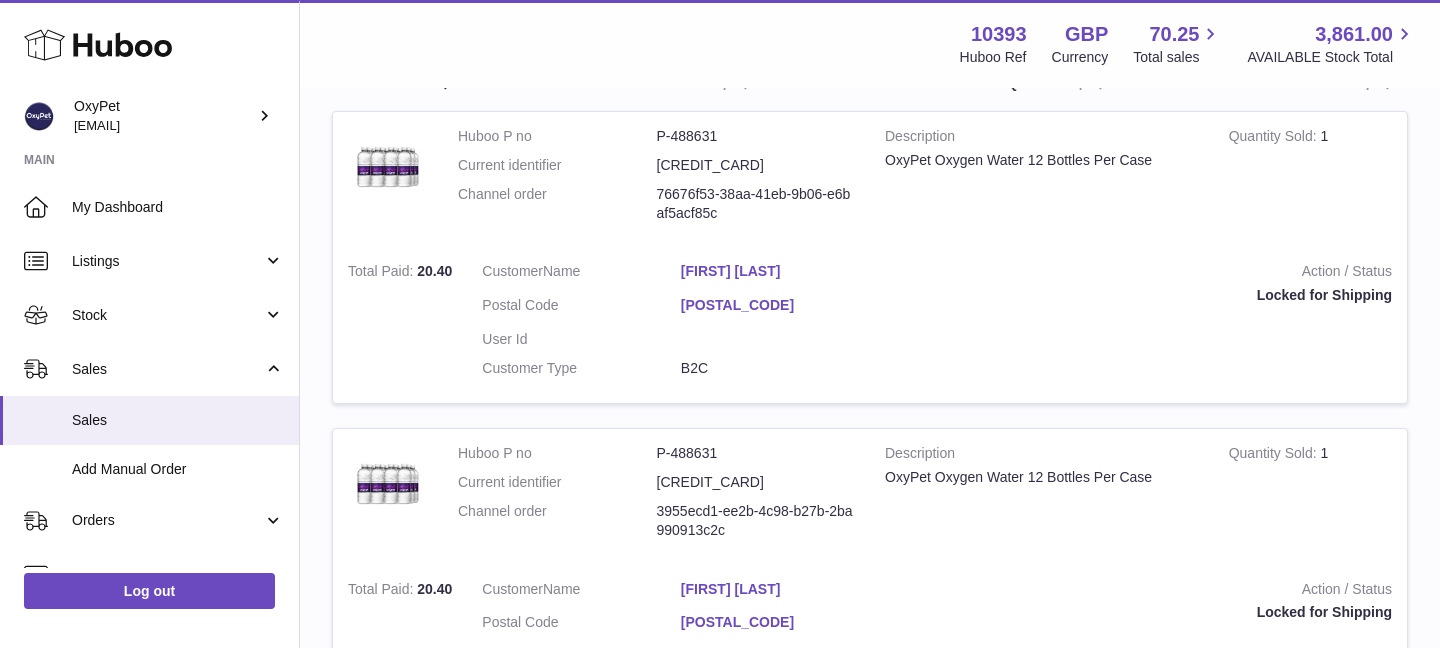 click on "Action / Status
Locked for Shipping" at bounding box center [1150, 325] 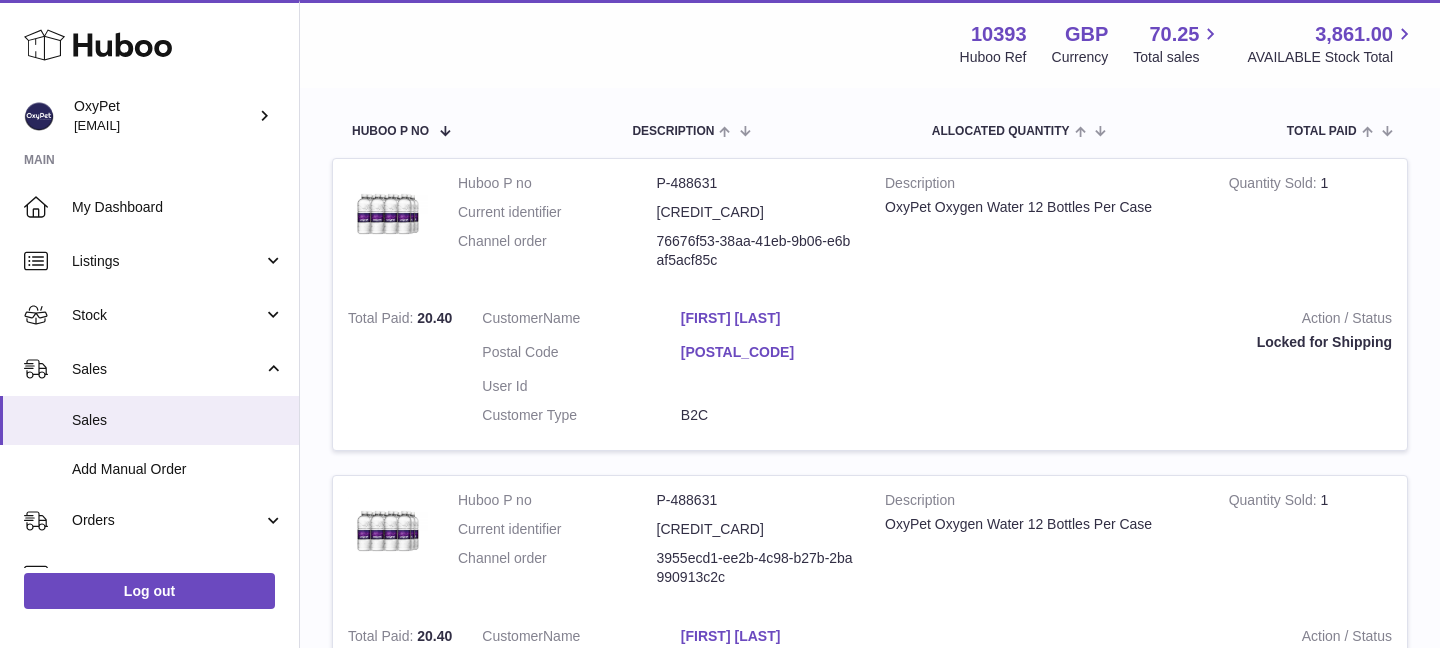 scroll, scrollTop: 0, scrollLeft: 0, axis: both 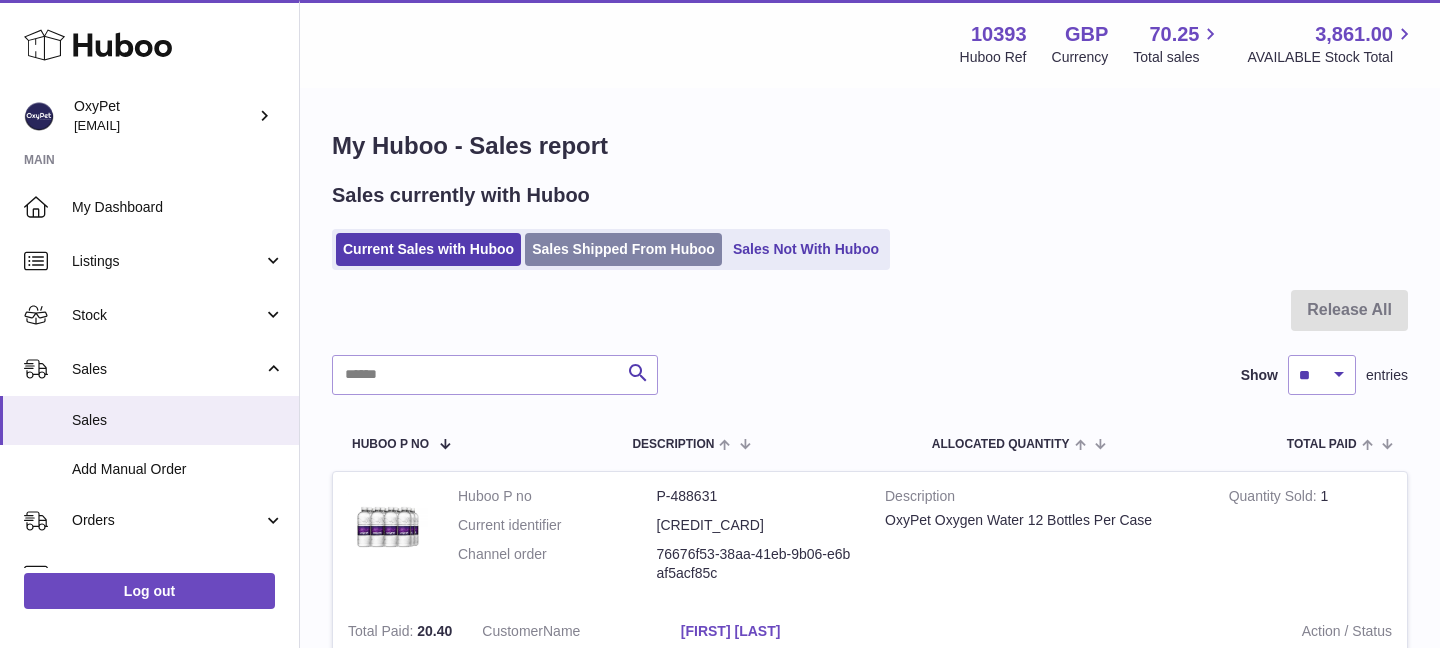 click on "Sales Shipped From Huboo" at bounding box center [623, 249] 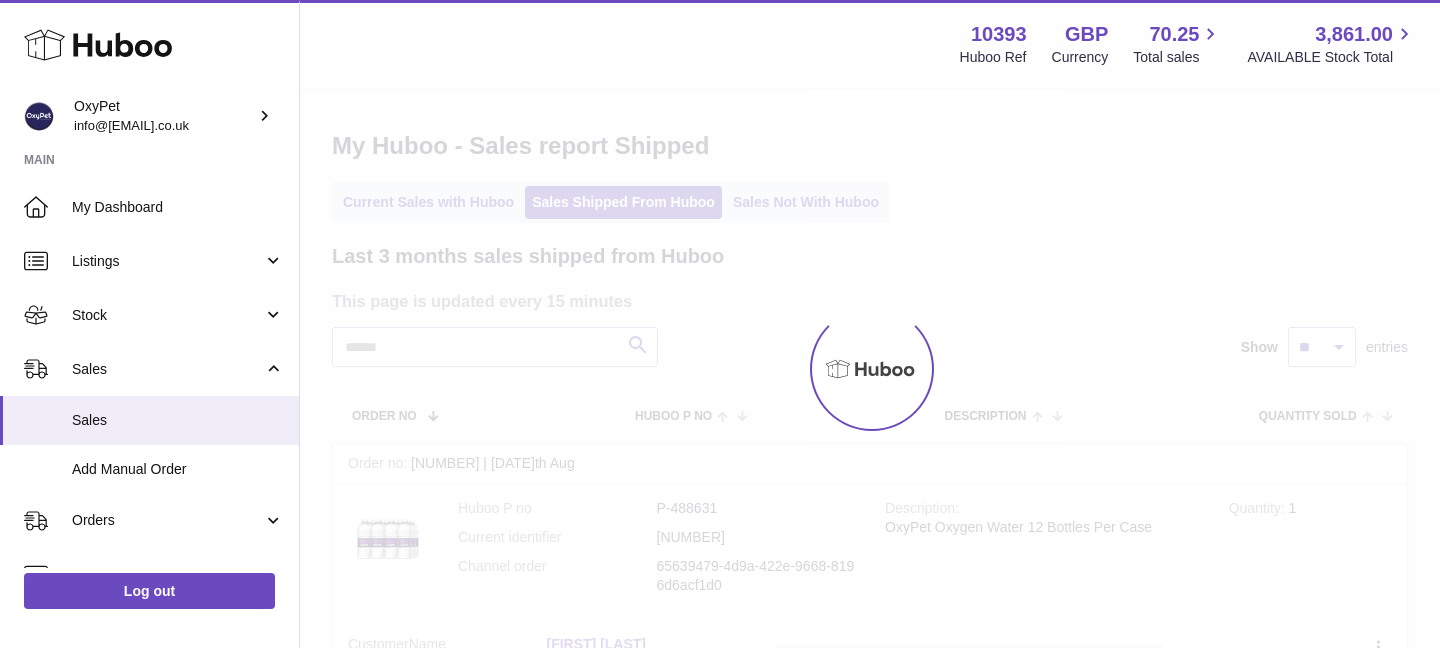 scroll, scrollTop: 0, scrollLeft: 0, axis: both 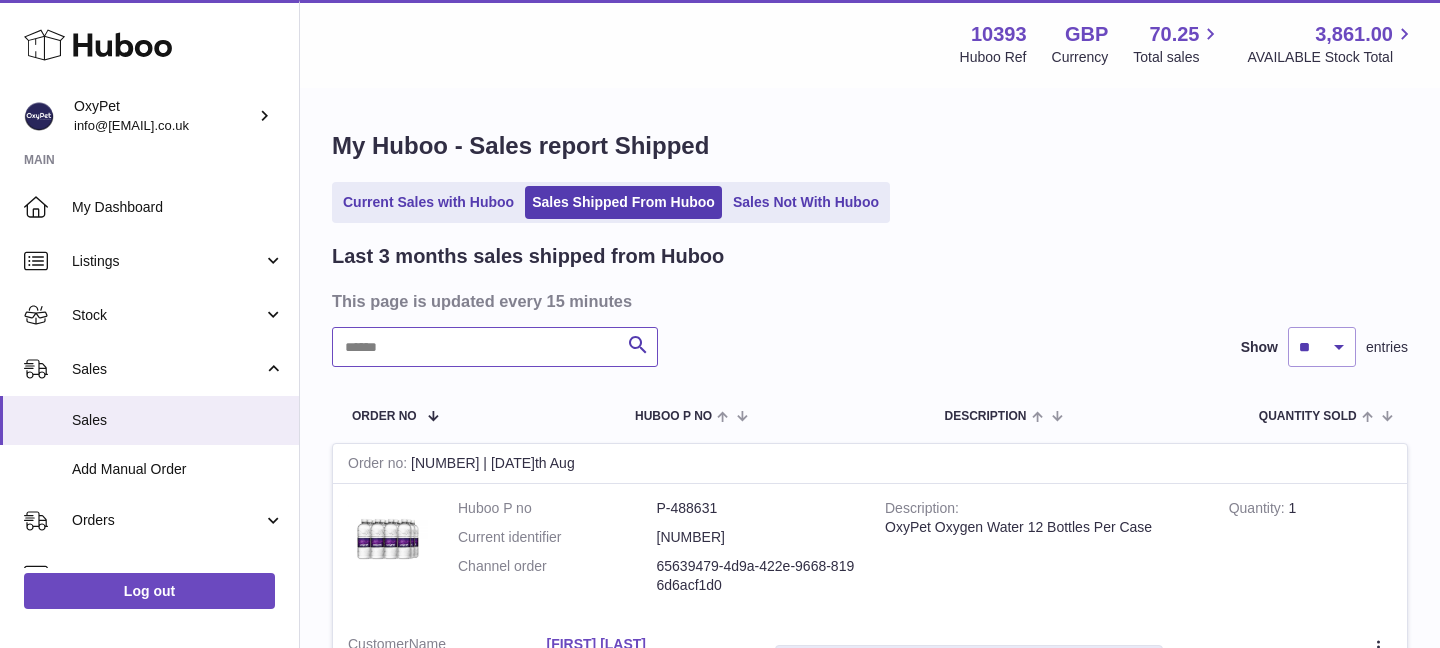 click at bounding box center (495, 347) 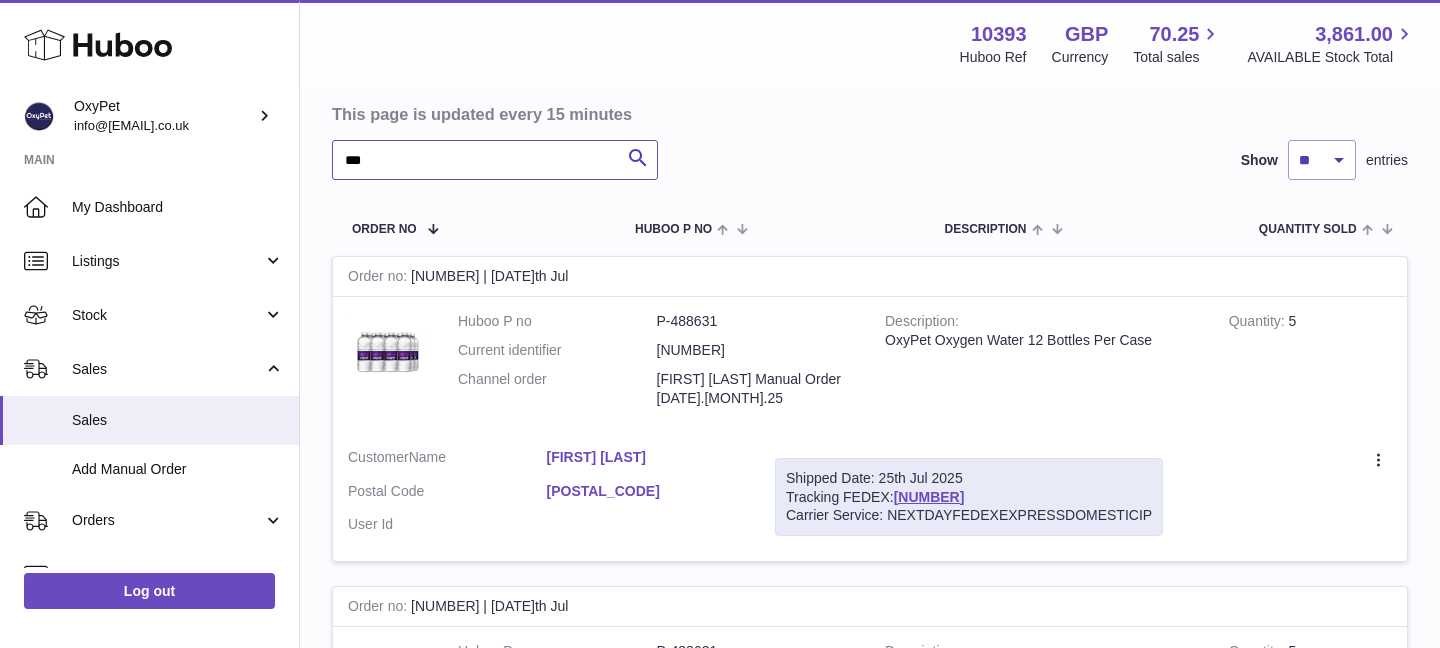 scroll, scrollTop: 186, scrollLeft: 0, axis: vertical 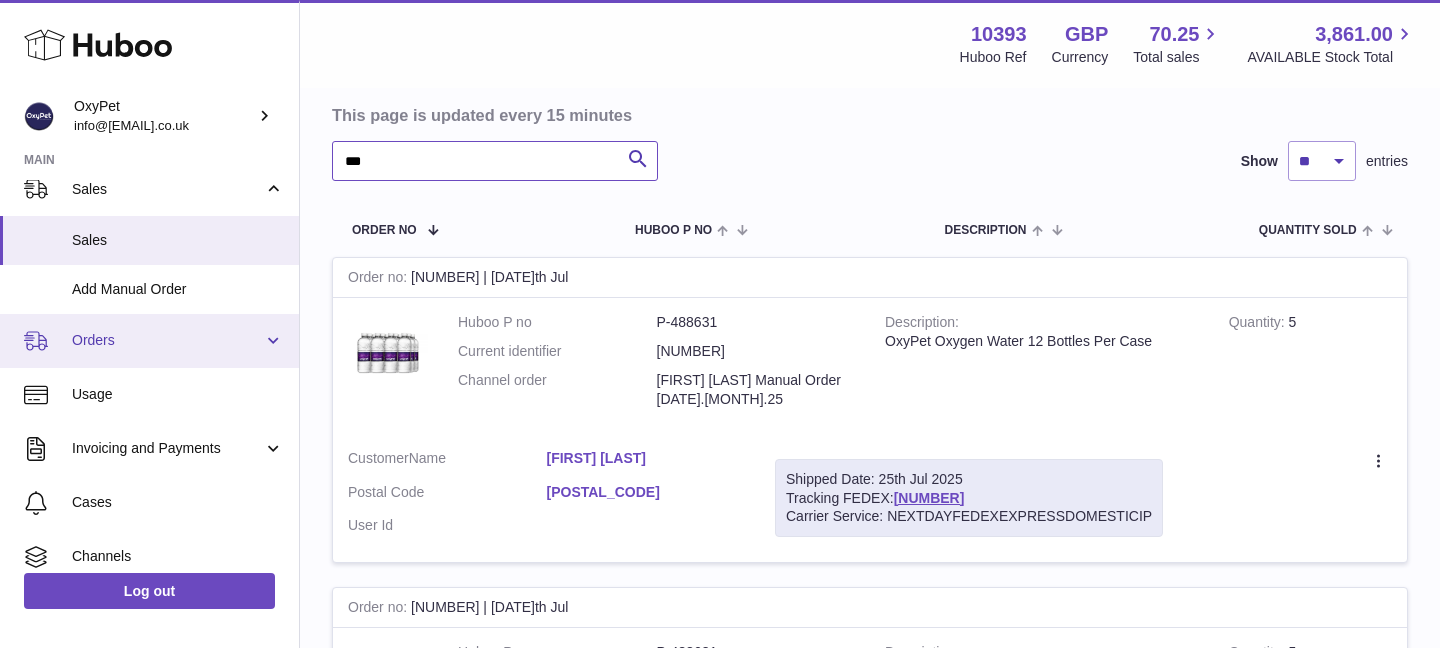 type on "***" 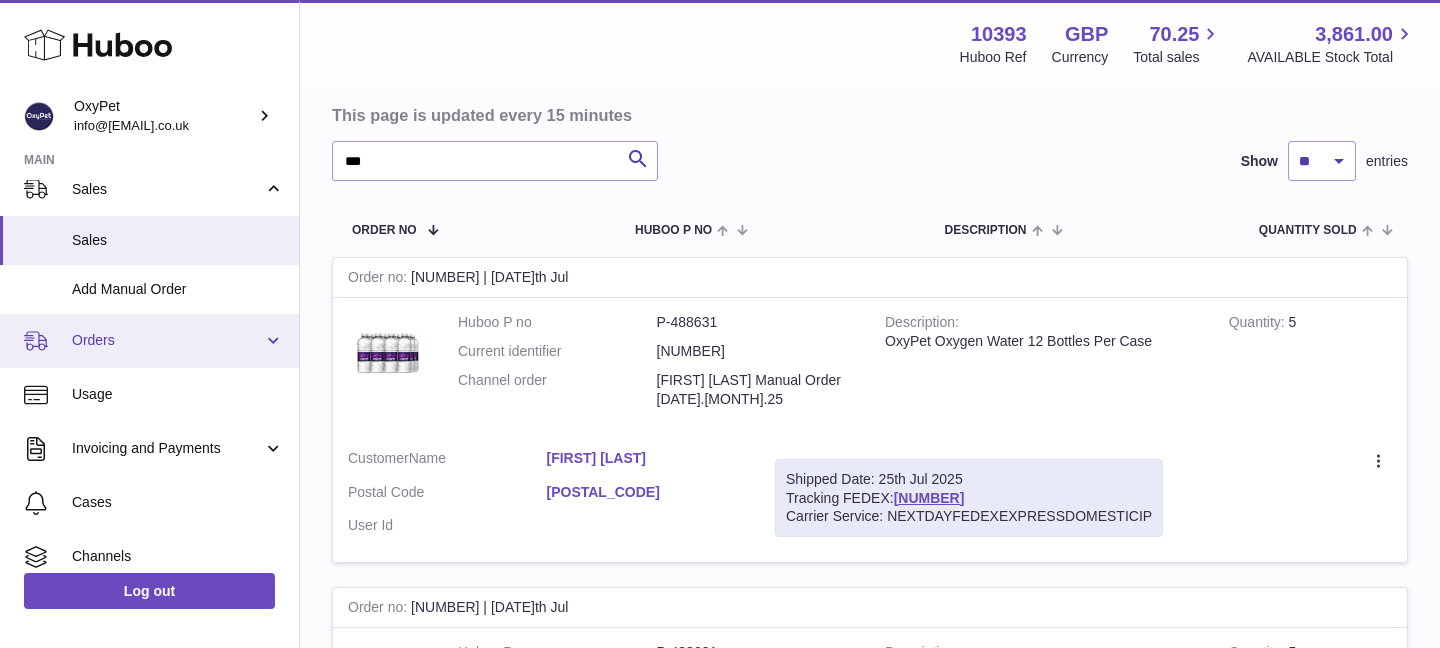 click on "Orders" at bounding box center (167, 340) 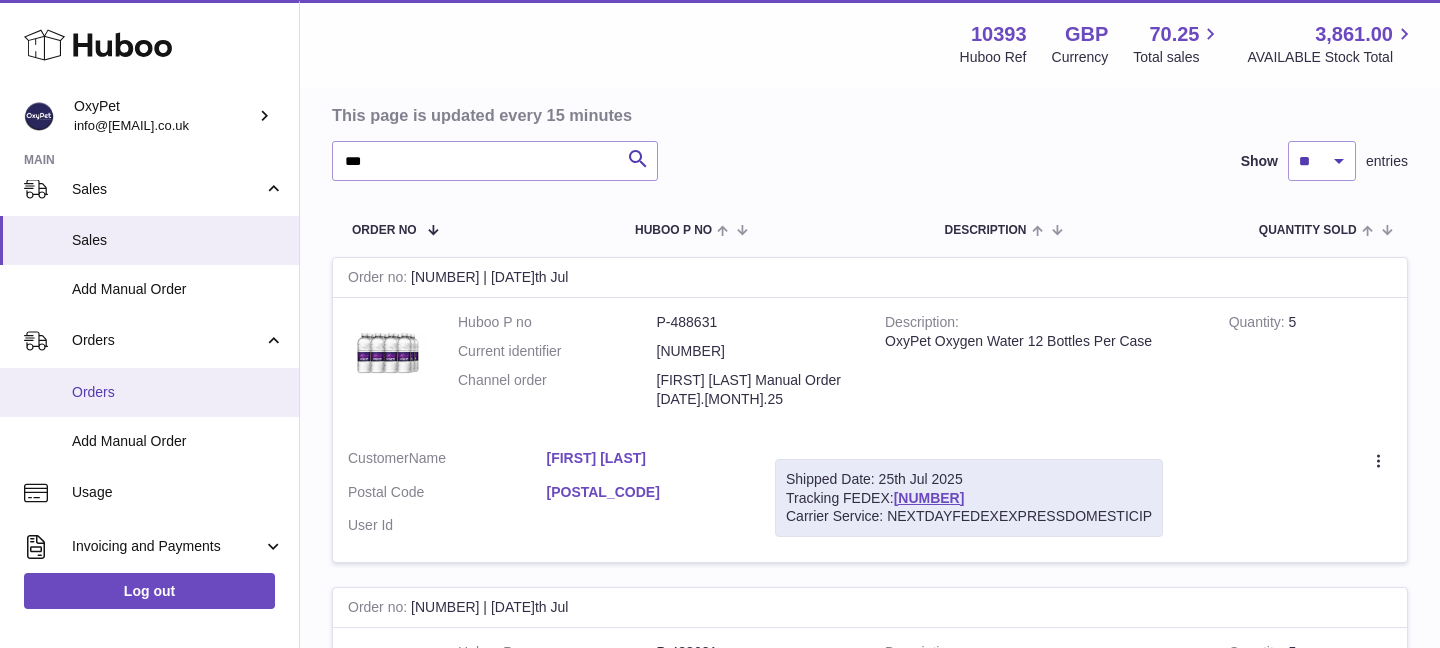 click on "Orders" at bounding box center [178, 392] 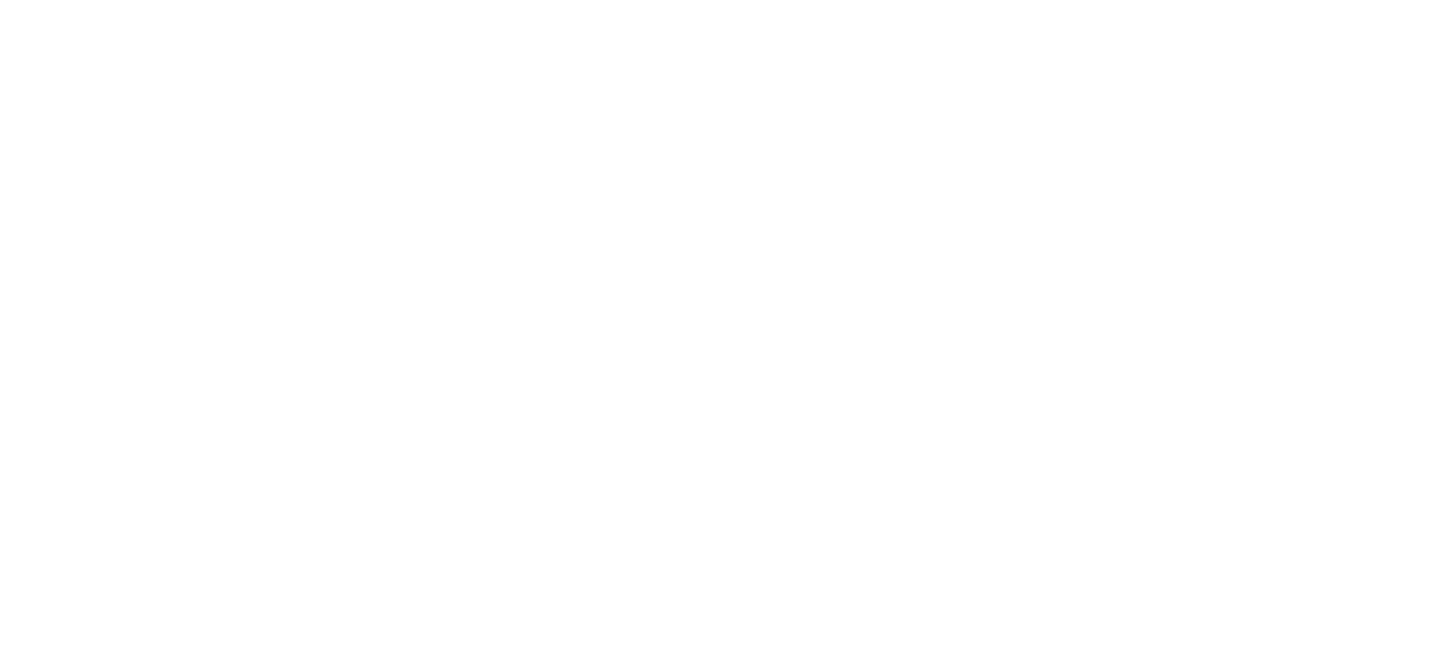 scroll, scrollTop: 0, scrollLeft: 0, axis: both 